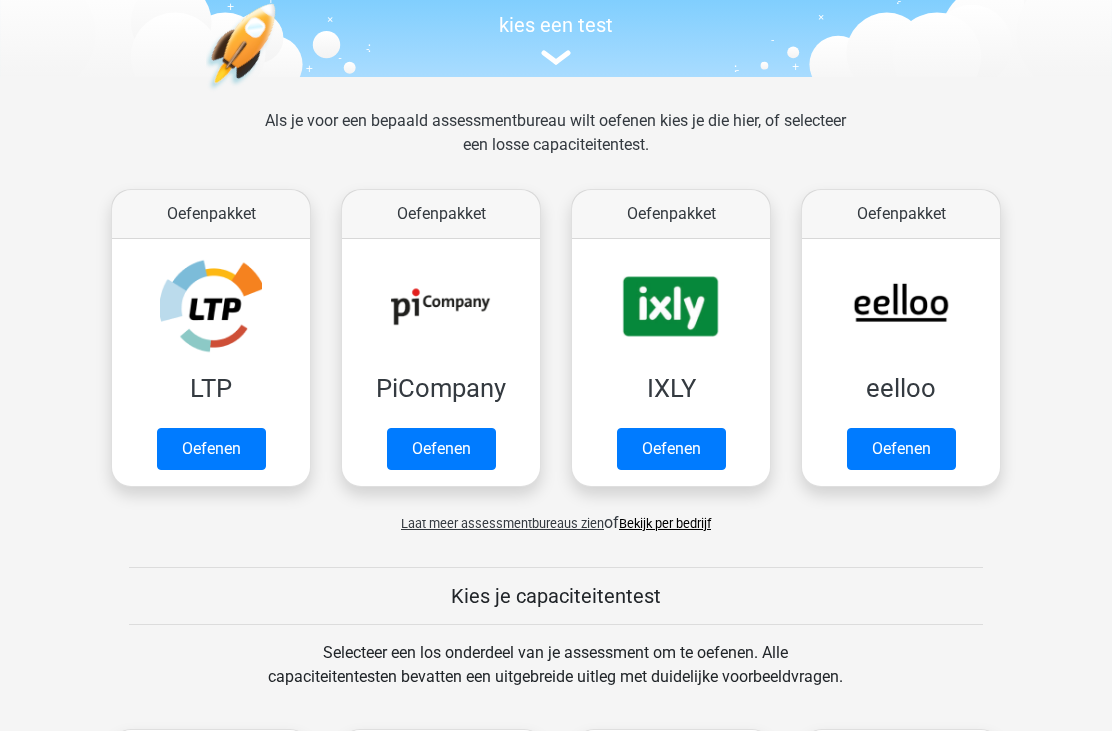 scroll, scrollTop: 205, scrollLeft: 0, axis: vertical 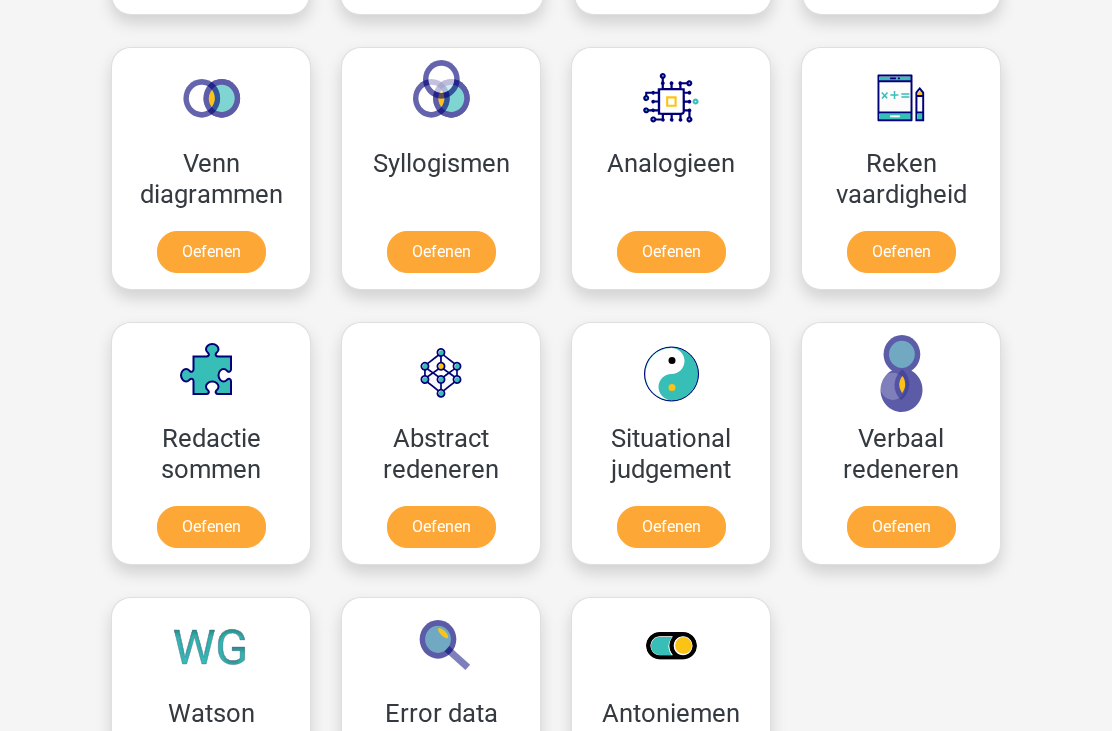 click on "Oefenen" at bounding box center [441, 528] 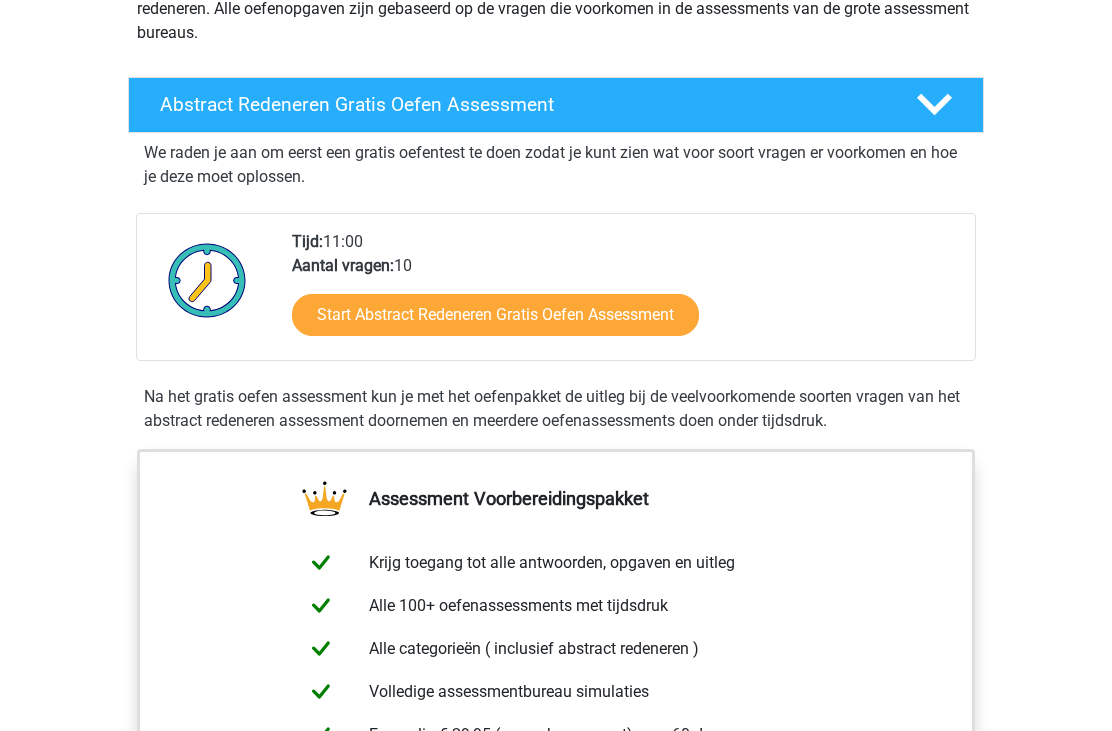 scroll, scrollTop: 275, scrollLeft: 0, axis: vertical 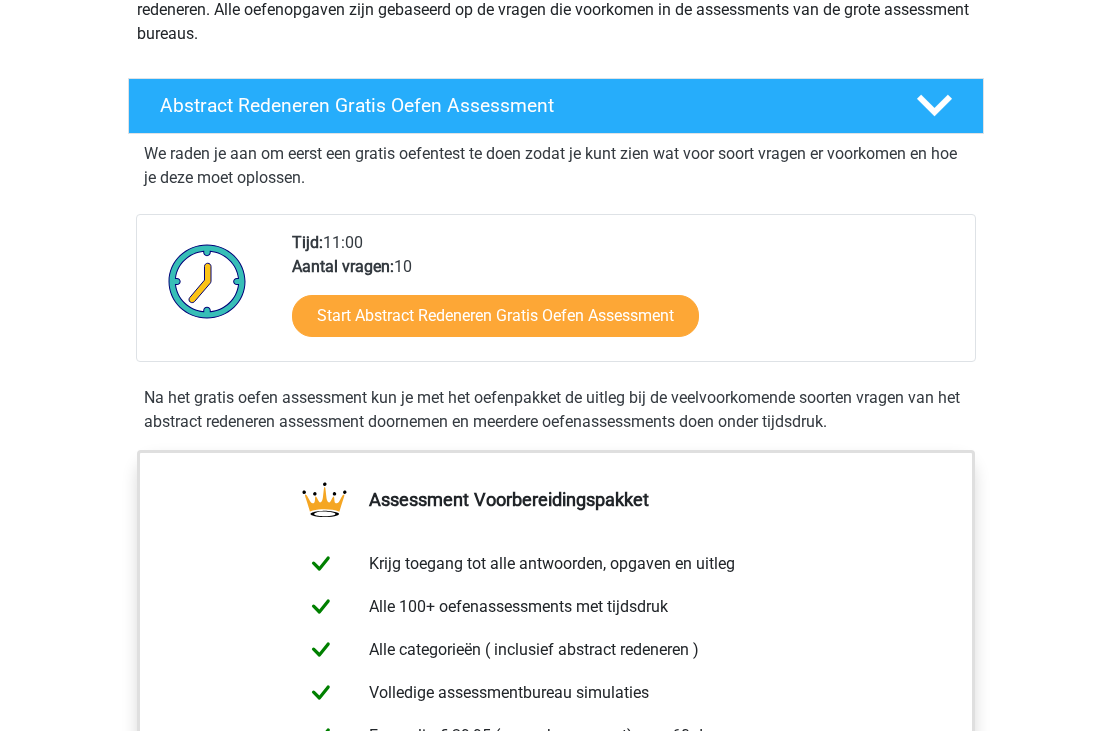 click on "Start Abstract Redeneren
Gratis Oefen Assessment" at bounding box center [495, 317] 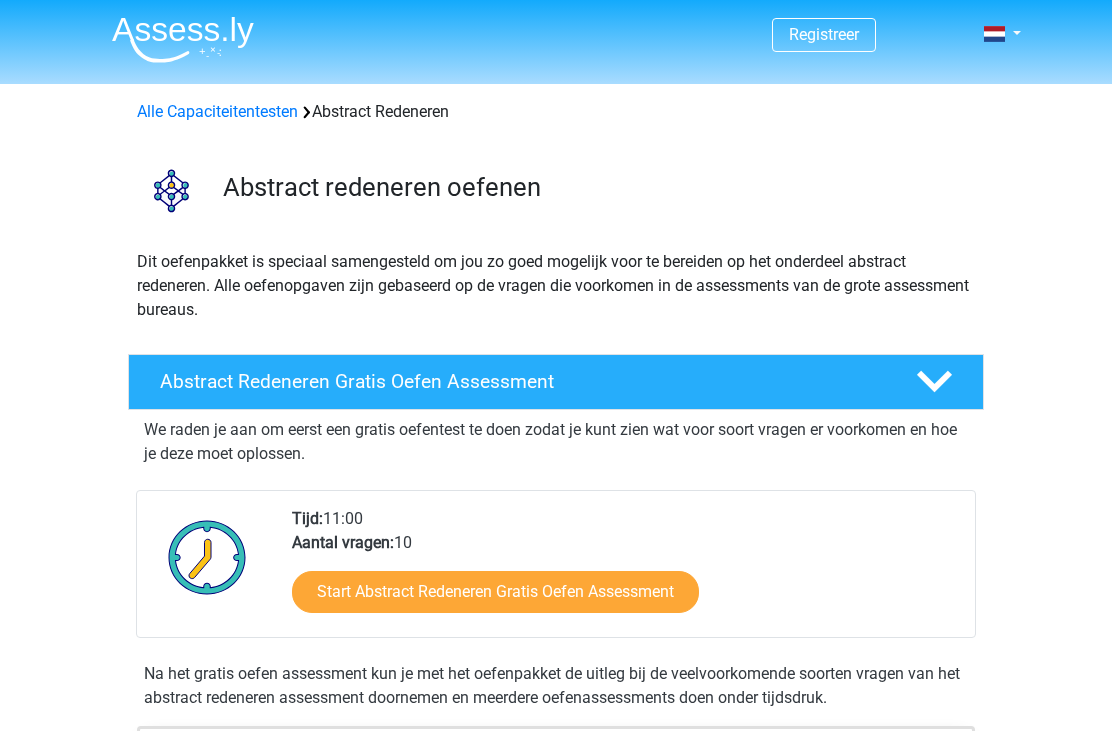 scroll, scrollTop: 340, scrollLeft: 0, axis: vertical 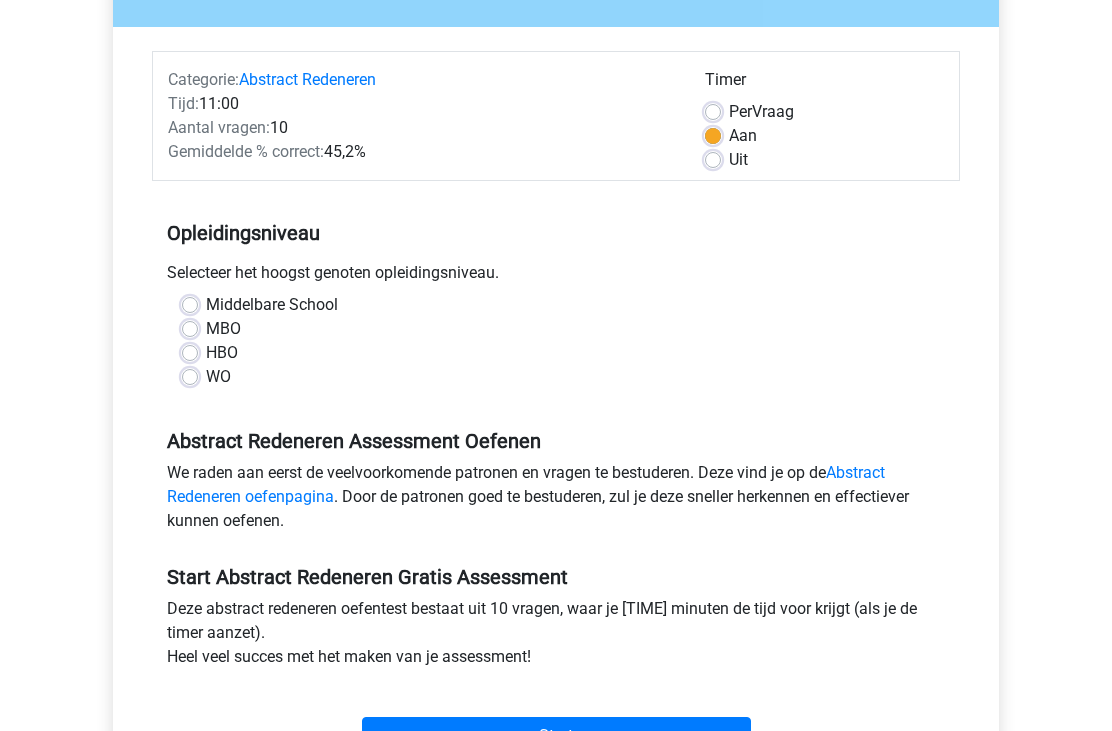 click on "HBO" at bounding box center (222, 354) 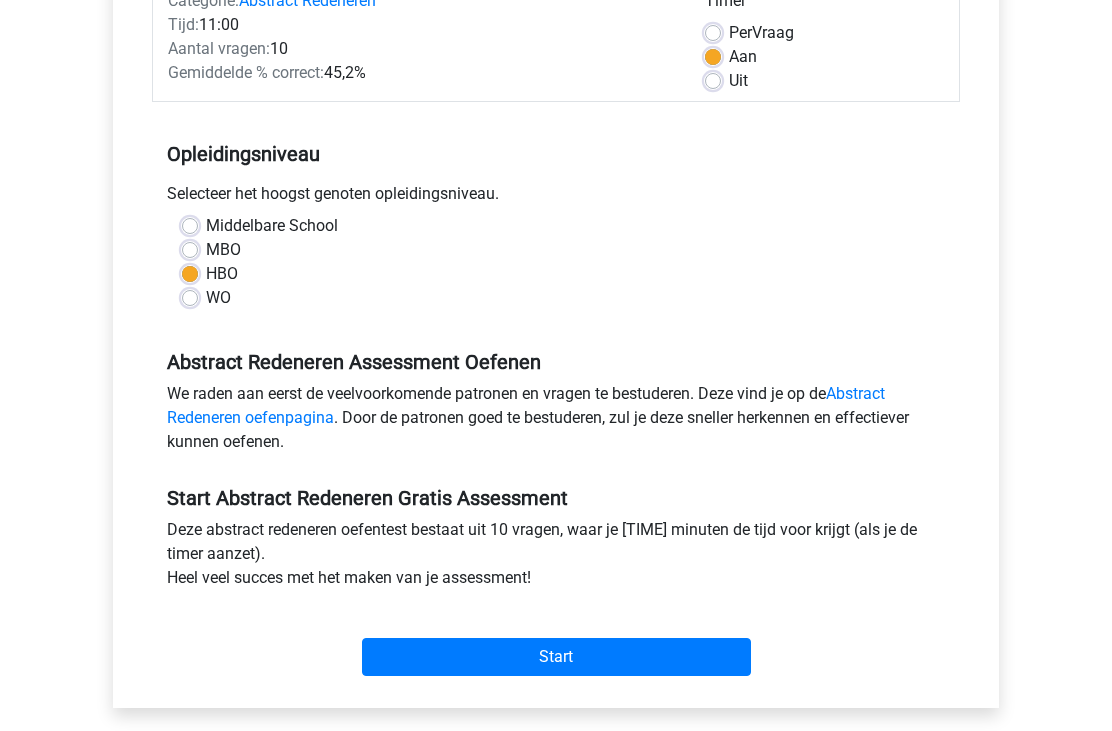 scroll, scrollTop: 321, scrollLeft: 0, axis: vertical 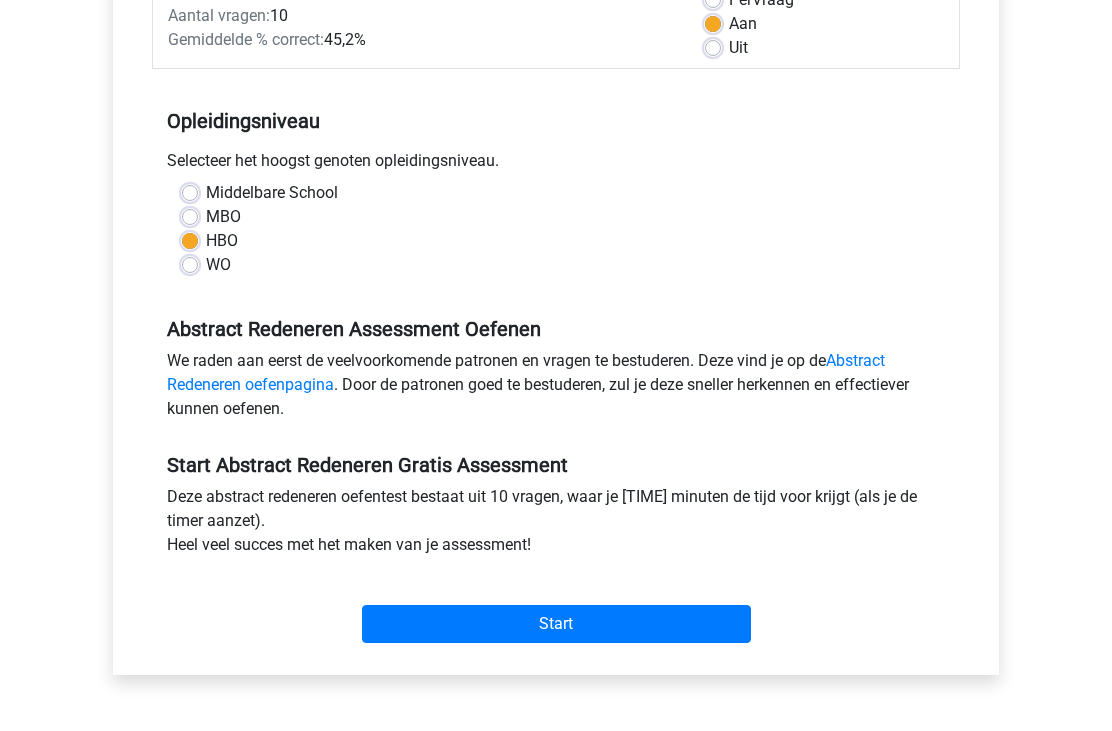 click on "Start" at bounding box center [556, 624] 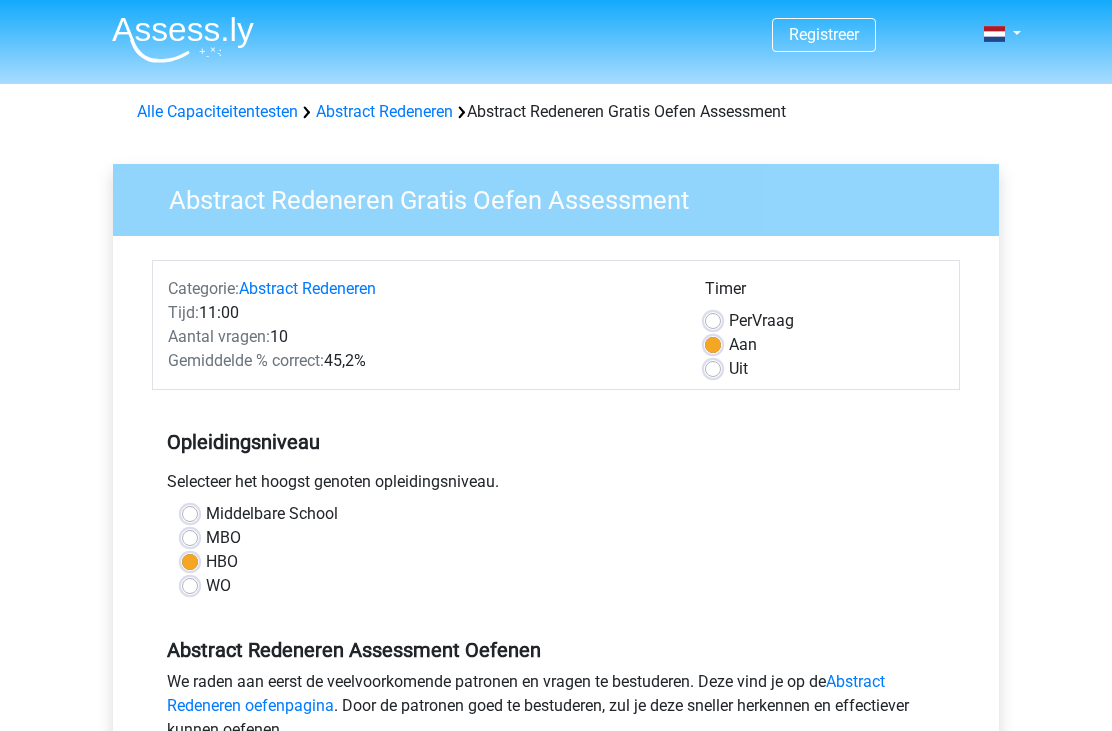 scroll, scrollTop: 385, scrollLeft: 0, axis: vertical 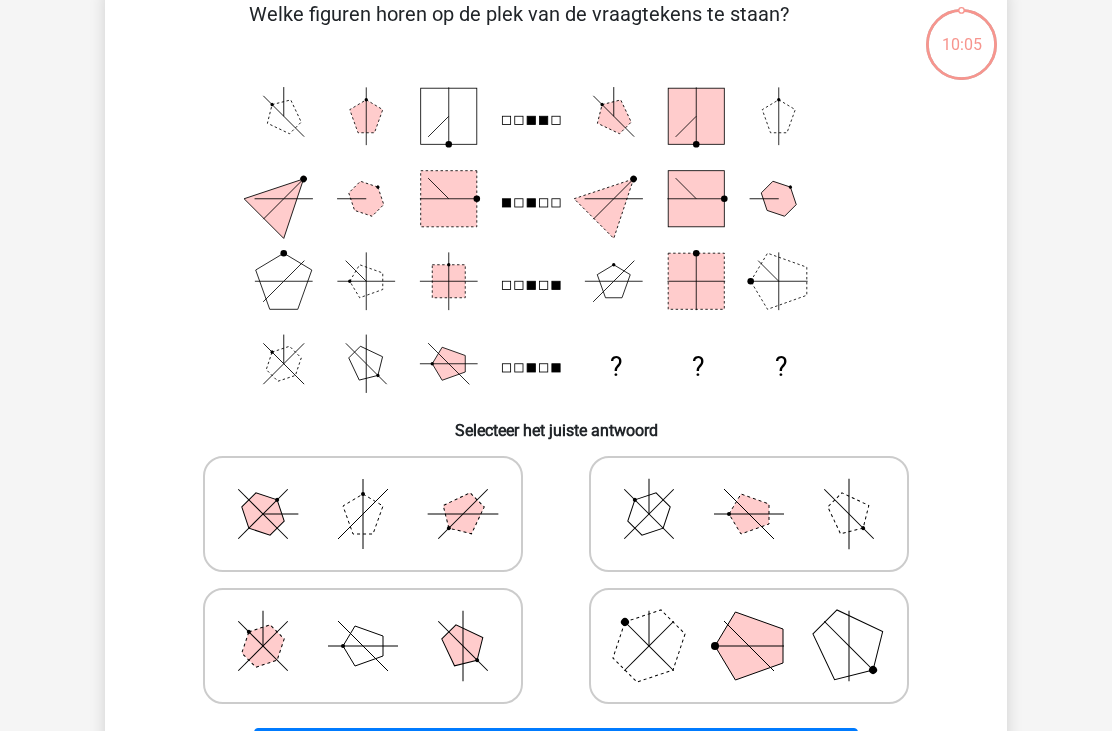 click 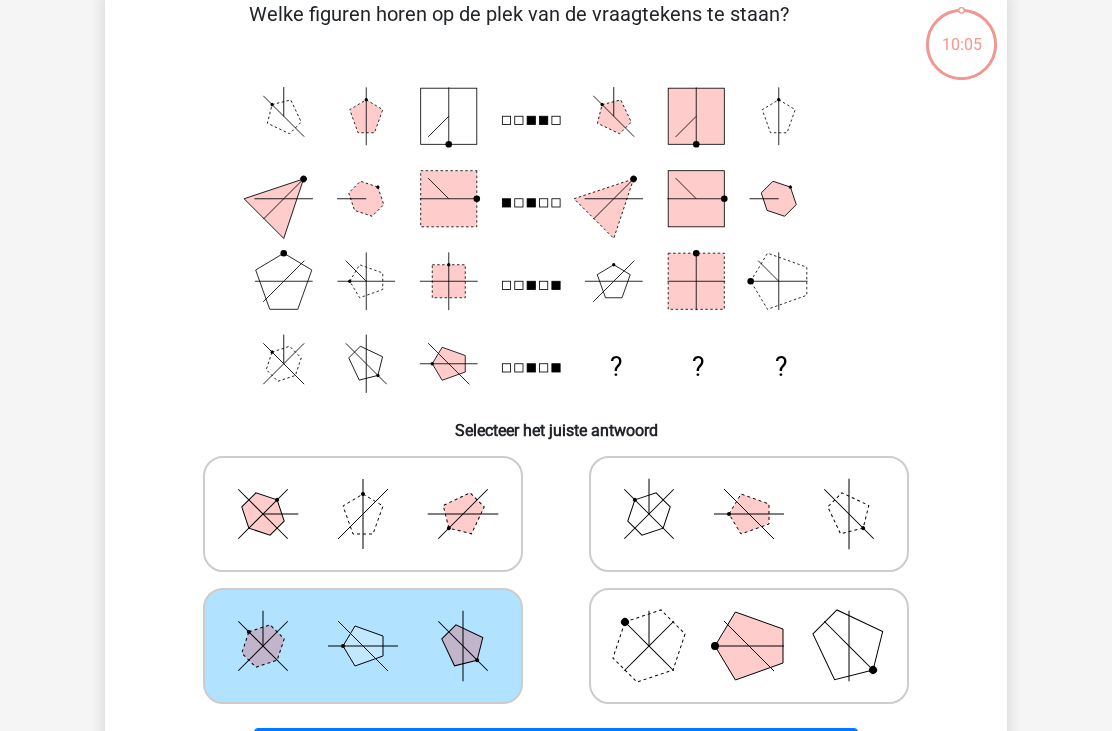 click on "Volgende vraag" at bounding box center (556, 749) 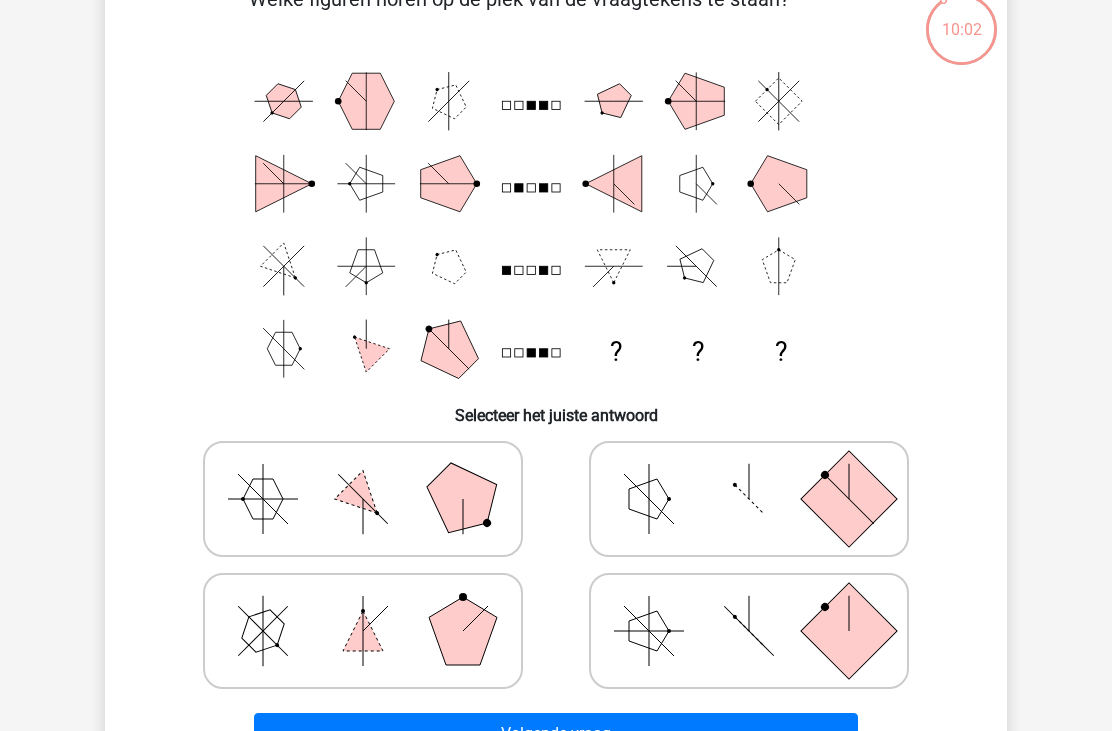 scroll, scrollTop: 122, scrollLeft: 0, axis: vertical 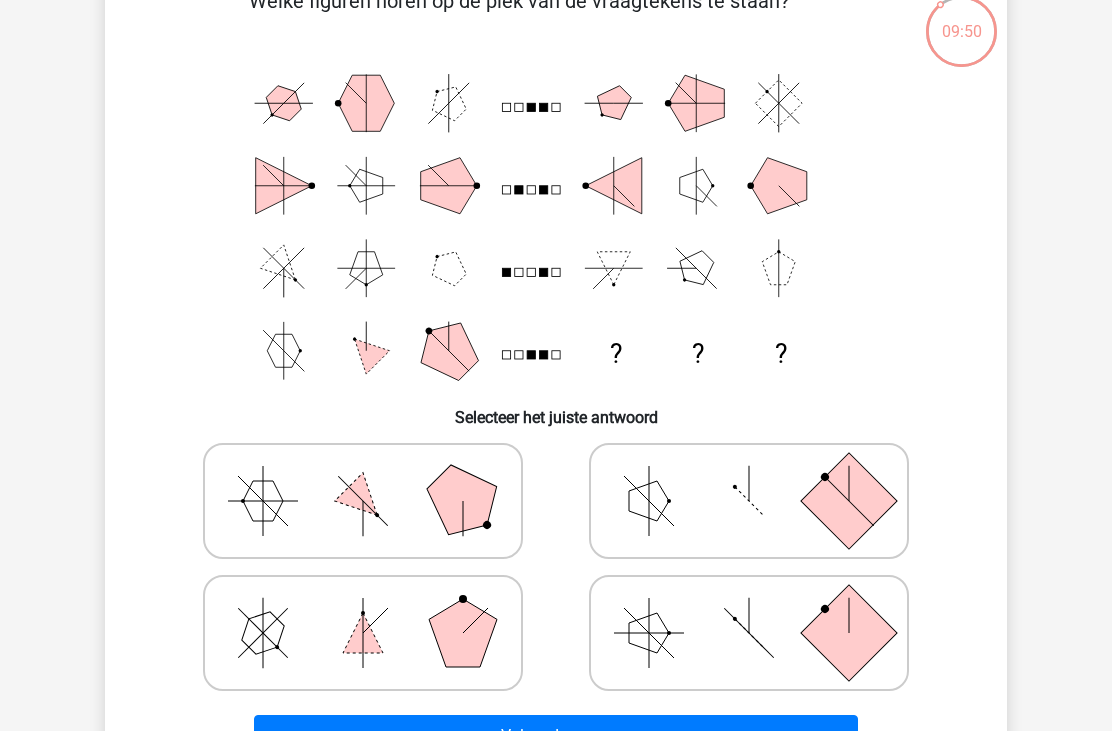 click 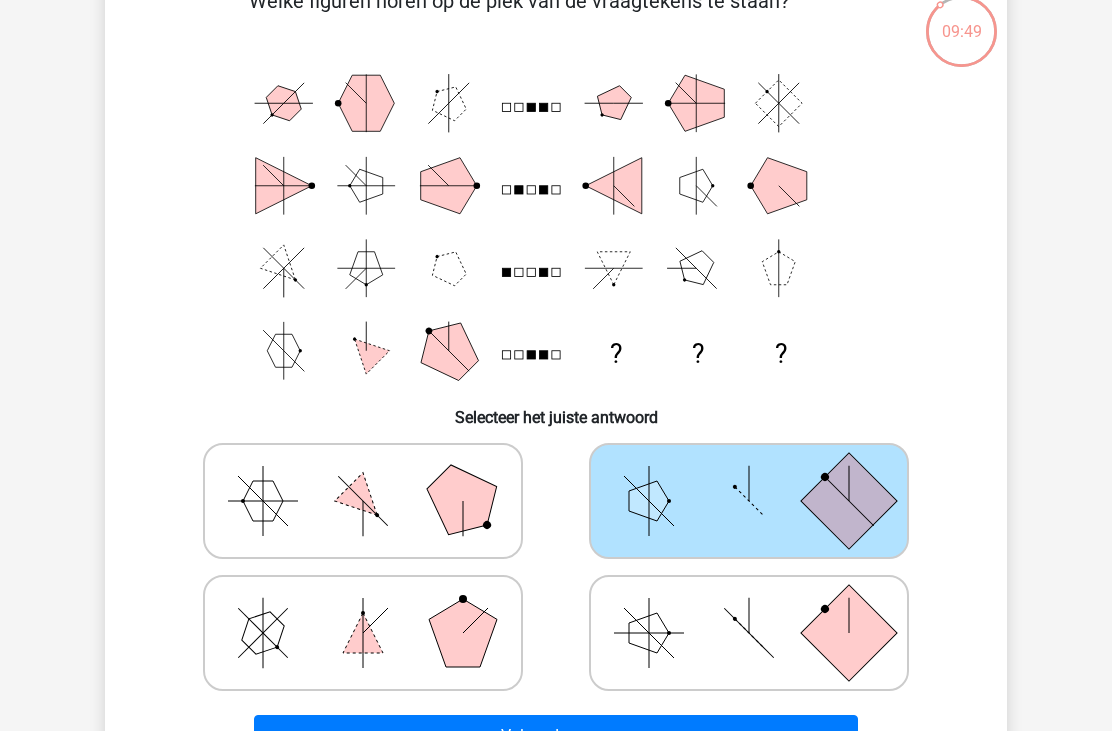 click on "Volgende vraag" at bounding box center [556, 736] 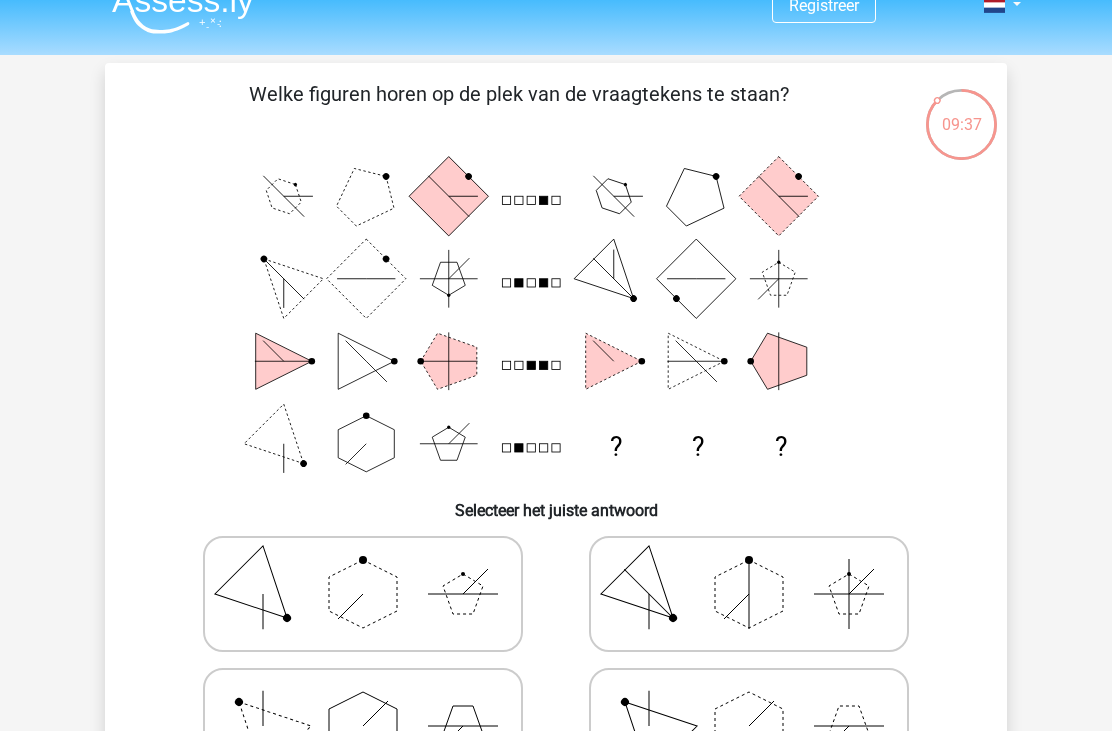 scroll, scrollTop: 31, scrollLeft: 0, axis: vertical 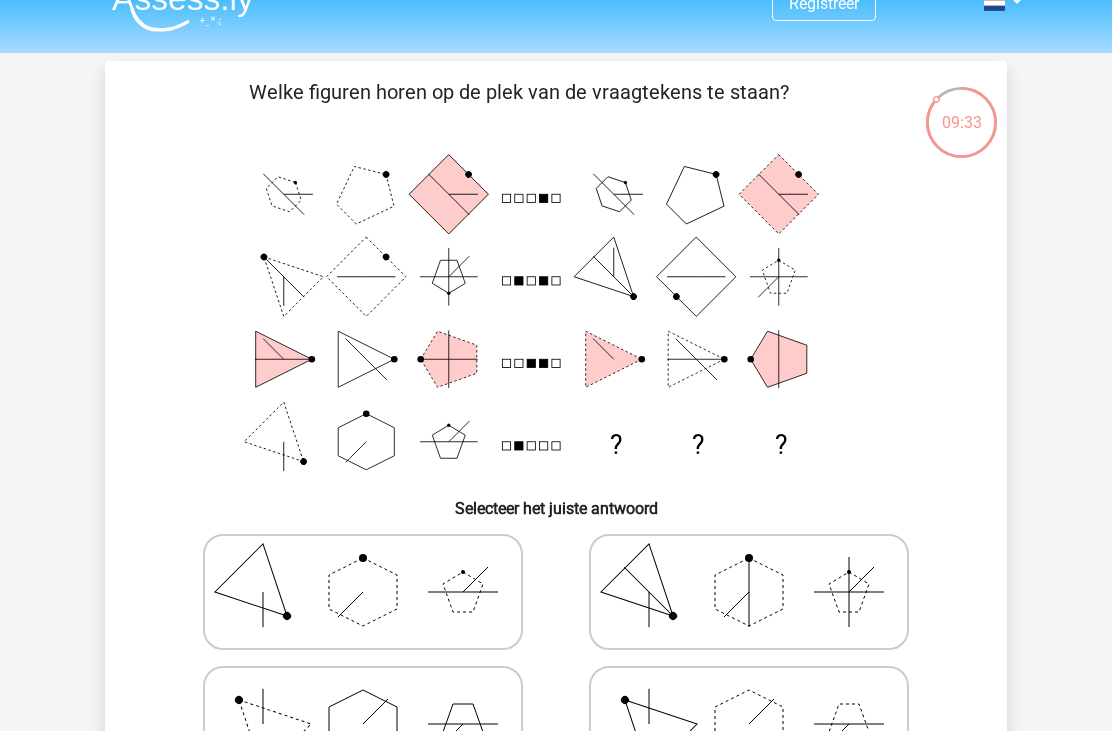 click 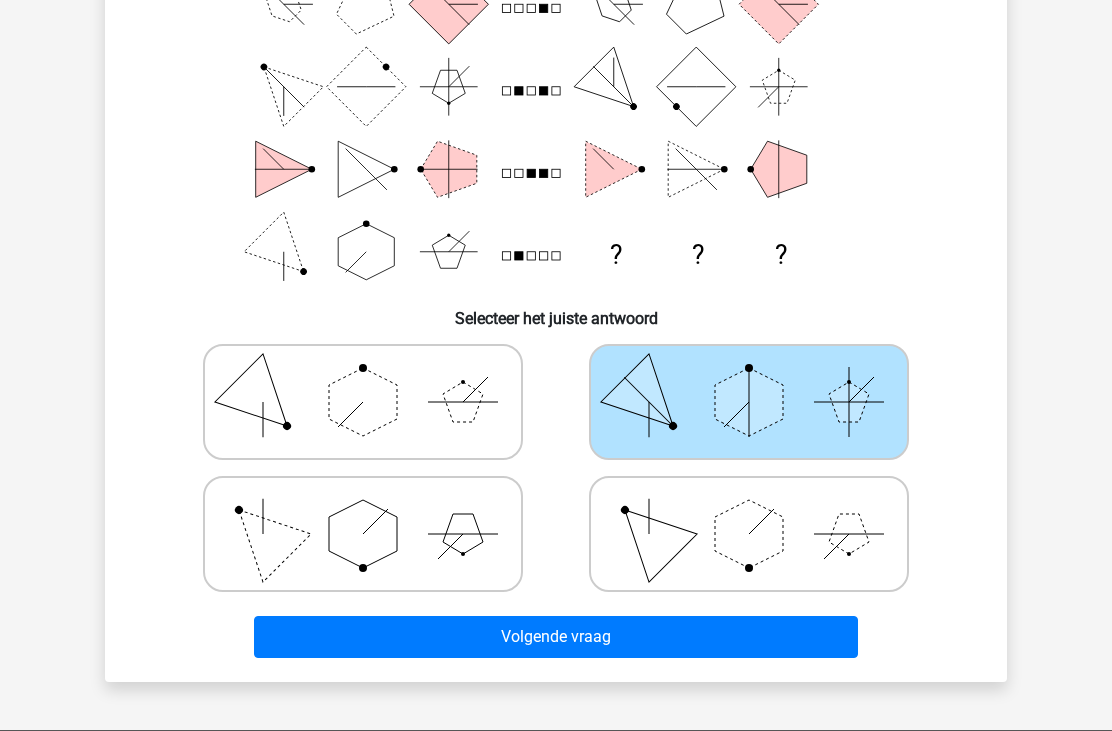 click on "Volgende vraag" at bounding box center [556, 637] 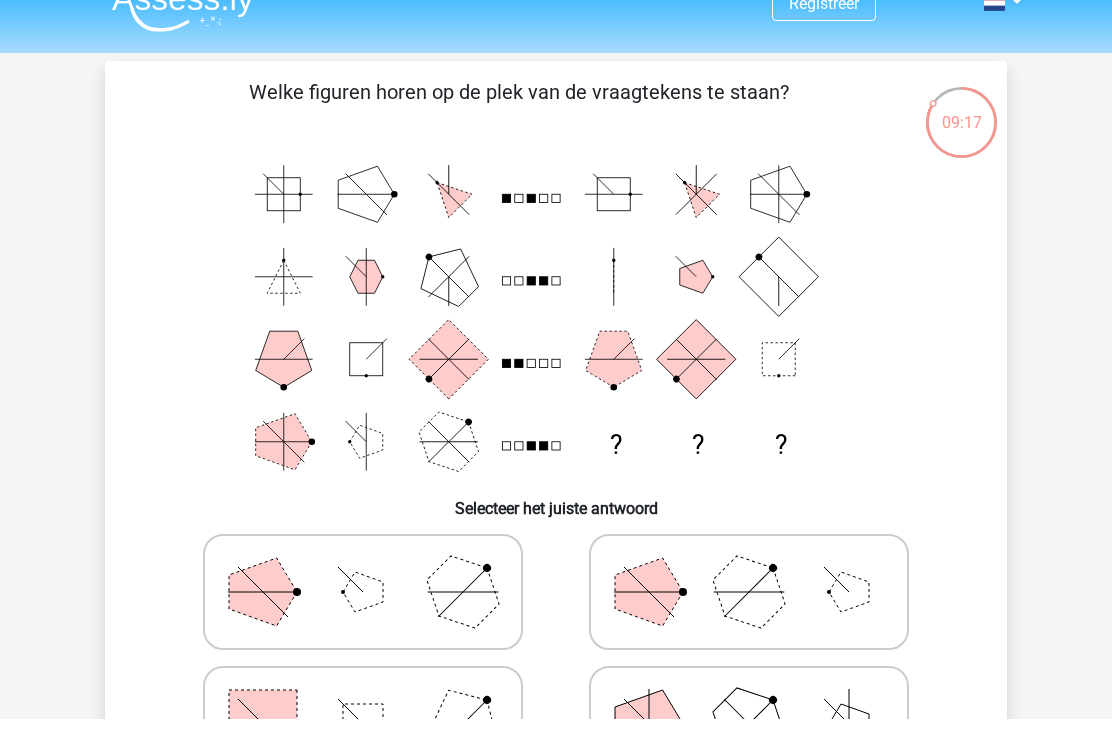 scroll, scrollTop: 0, scrollLeft: 0, axis: both 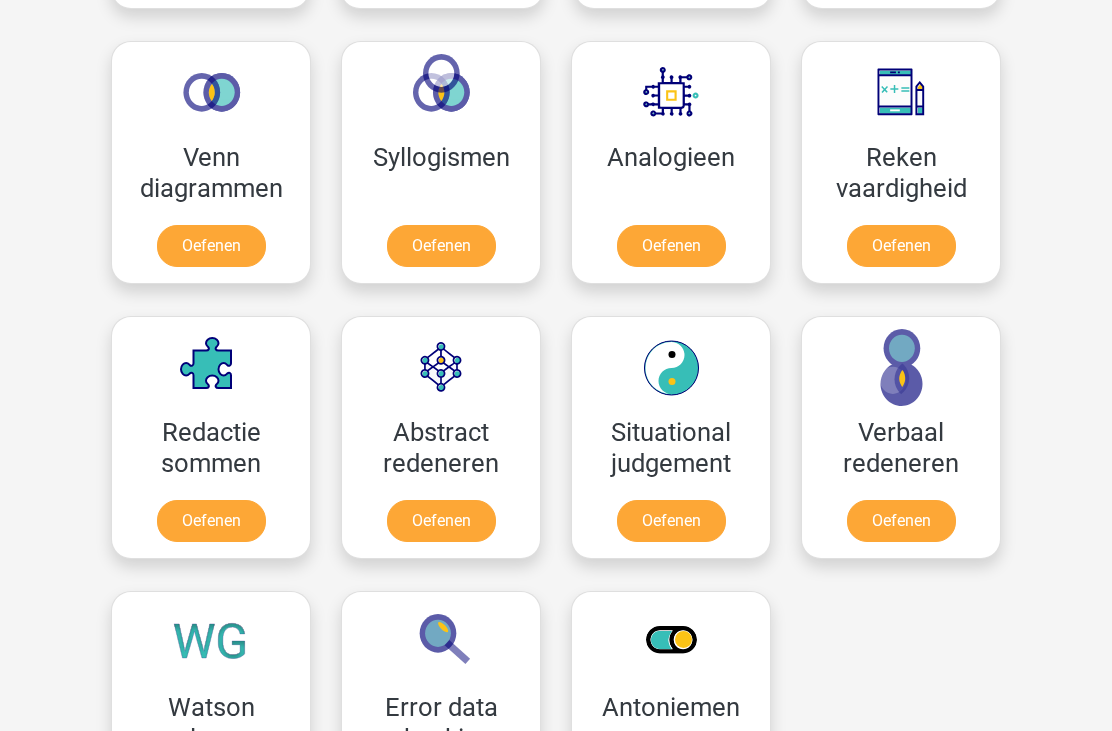 click on "Oefenen" at bounding box center (901, 521) 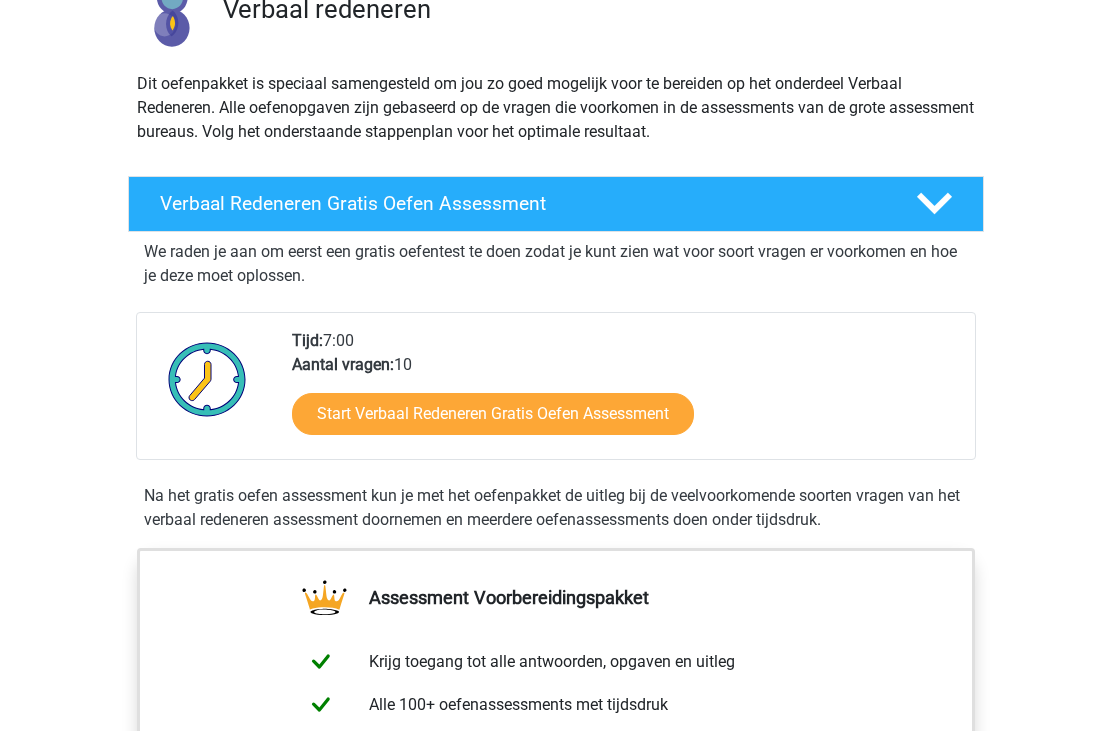 scroll, scrollTop: 176, scrollLeft: 0, axis: vertical 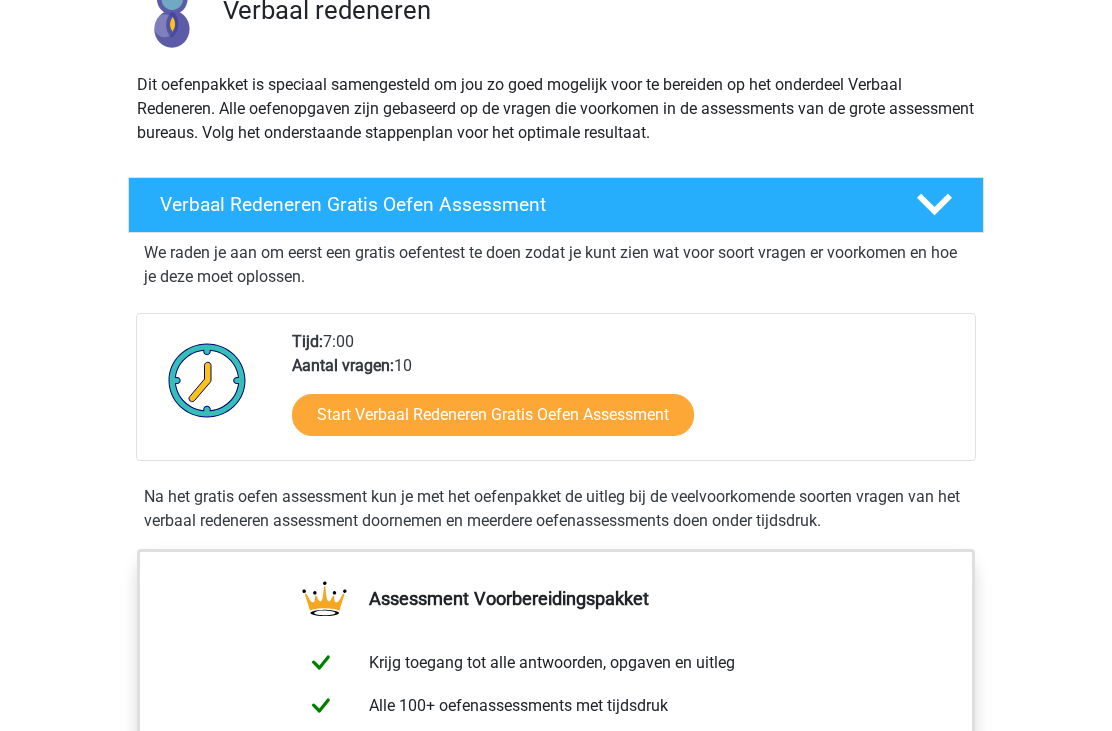 click on "Start Verbaal Redeneren
Gratis Oefen Assessment" at bounding box center (493, 415) 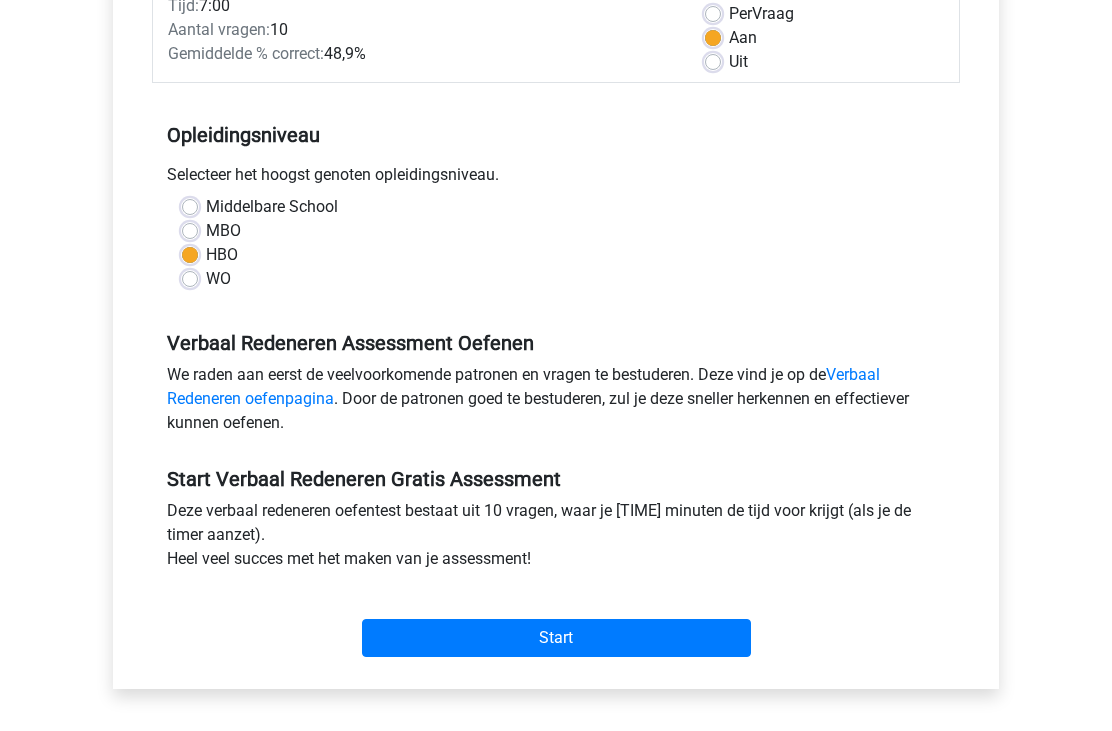 scroll, scrollTop: 307, scrollLeft: 0, axis: vertical 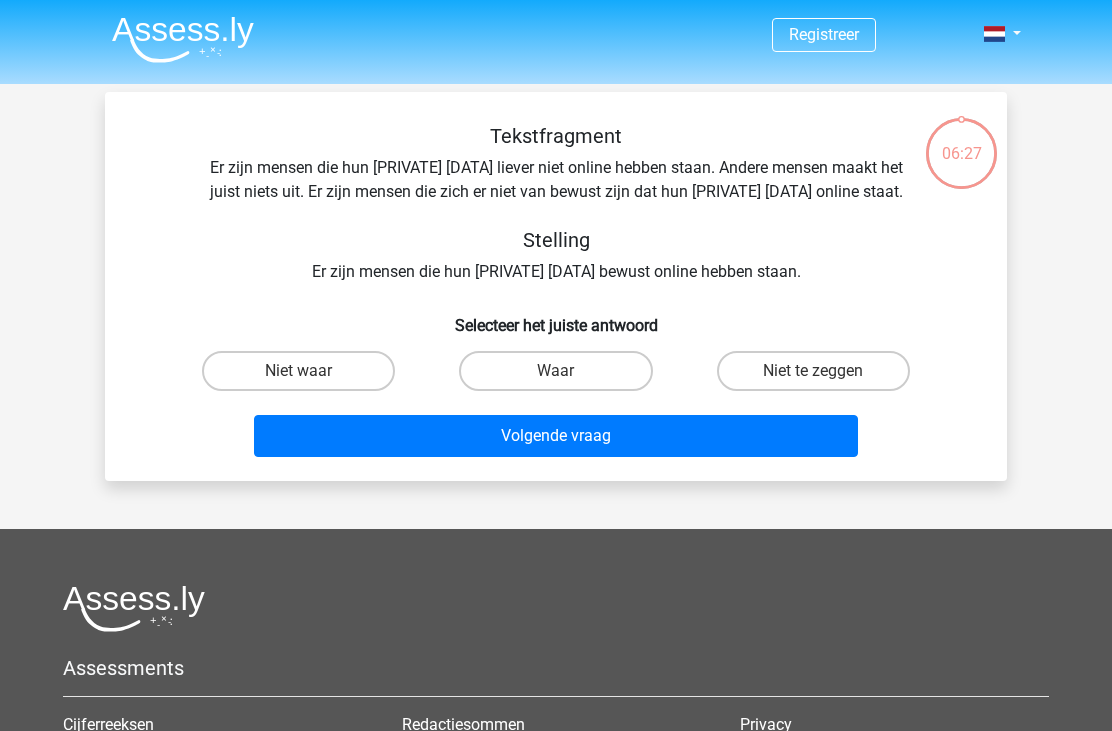 click on "Niet waar" at bounding box center [298, 371] 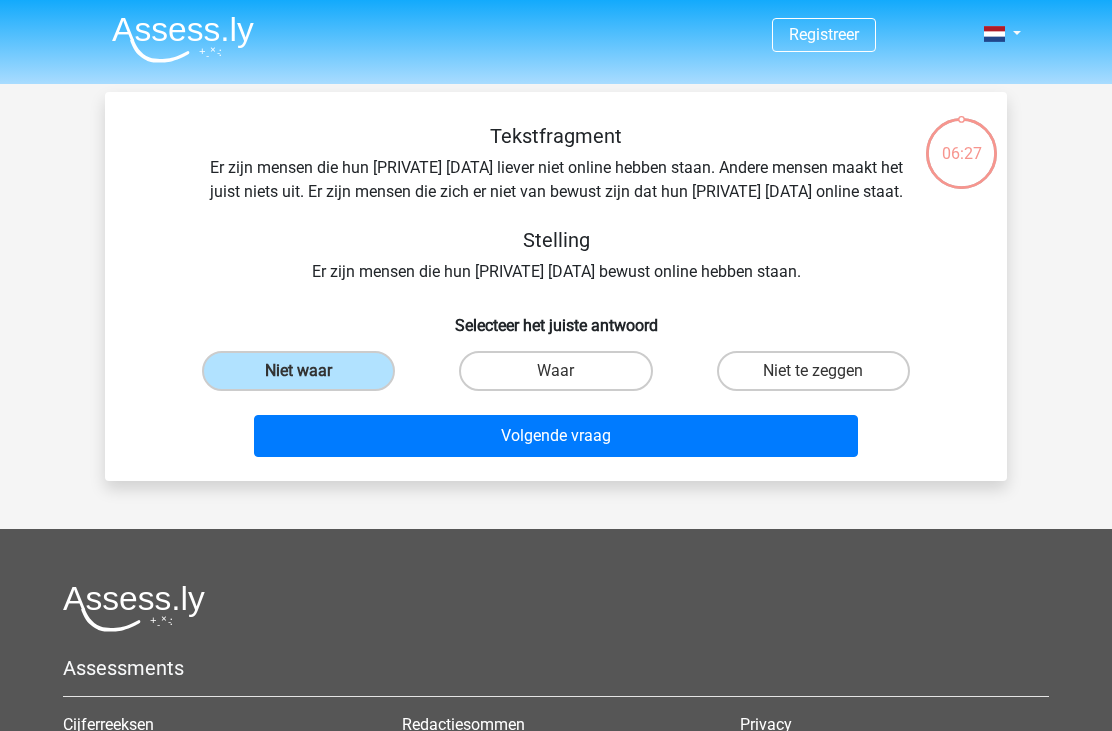 click on "Volgende vraag" at bounding box center [556, 436] 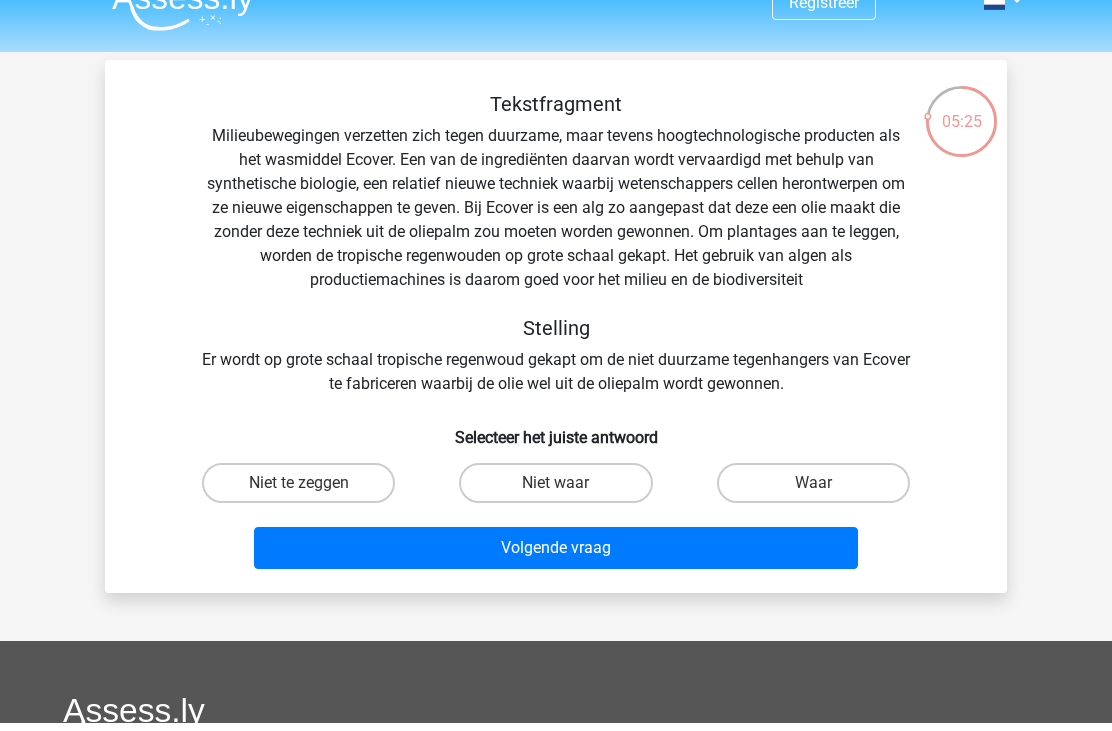 scroll, scrollTop: 39, scrollLeft: 0, axis: vertical 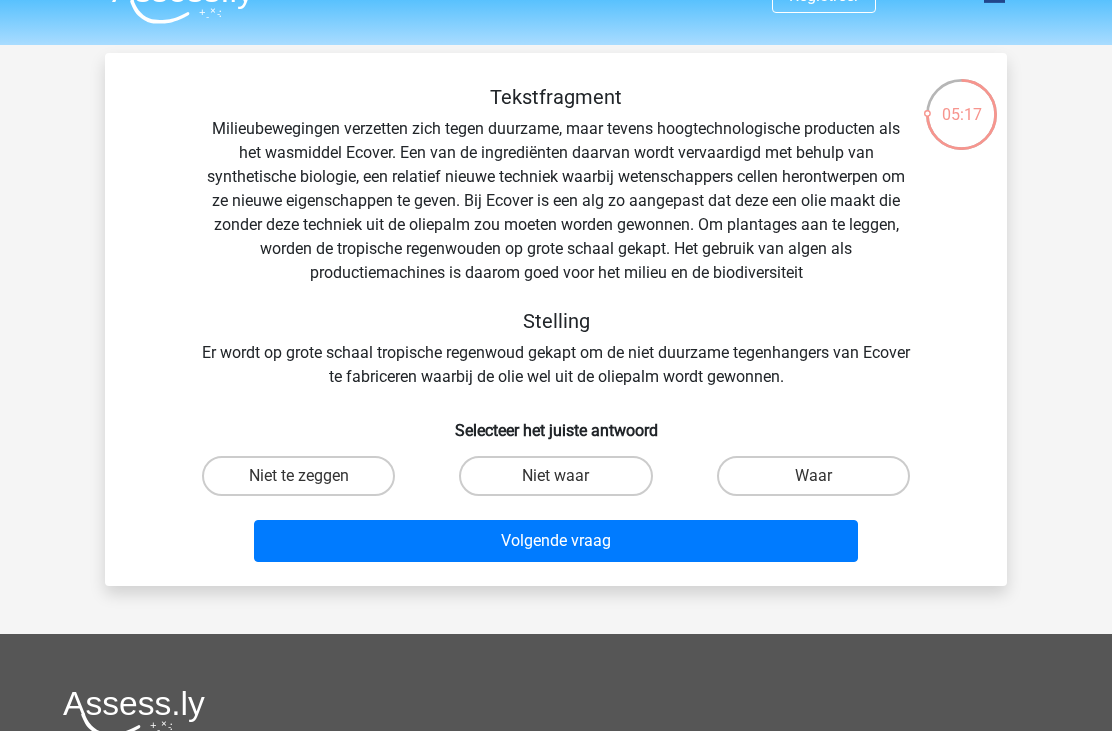 click on "Niet waar" at bounding box center (555, 476) 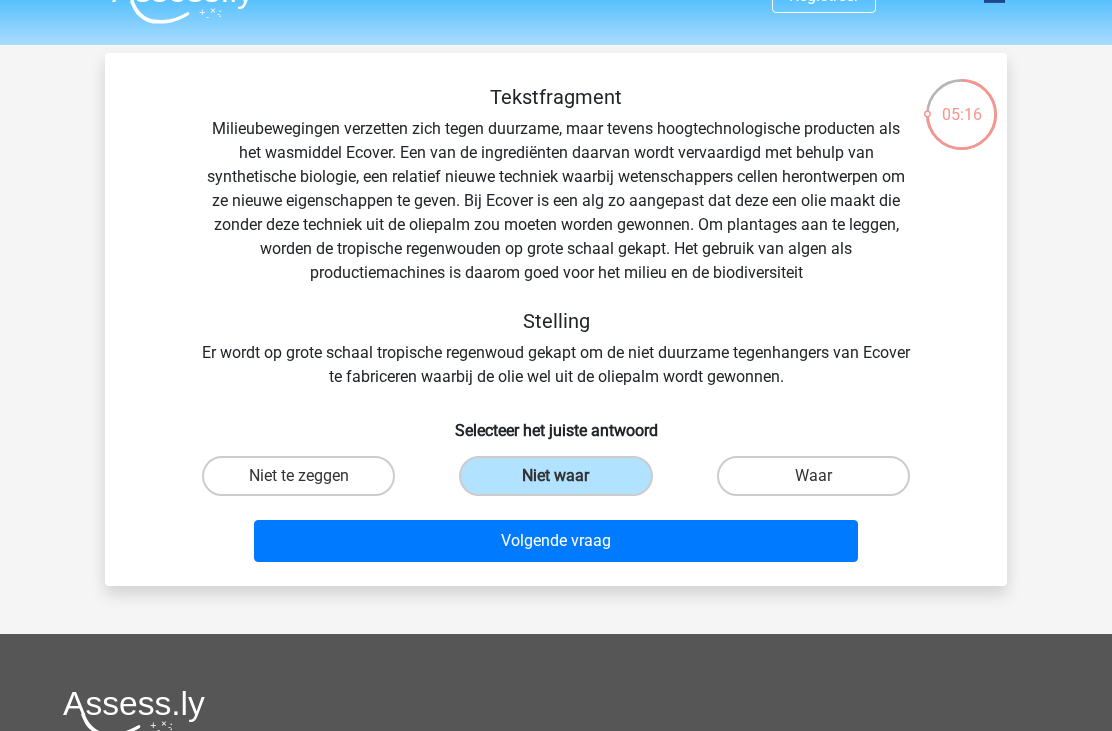 click on "Volgende vraag" at bounding box center (556, 541) 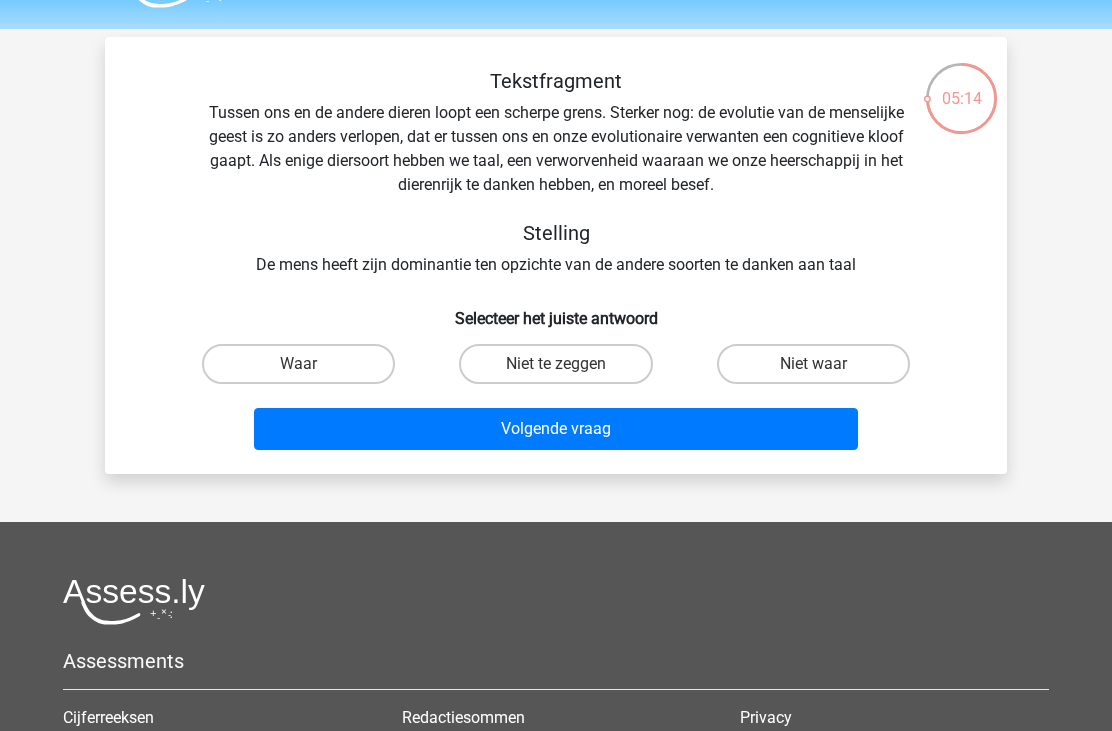 scroll, scrollTop: 49, scrollLeft: 0, axis: vertical 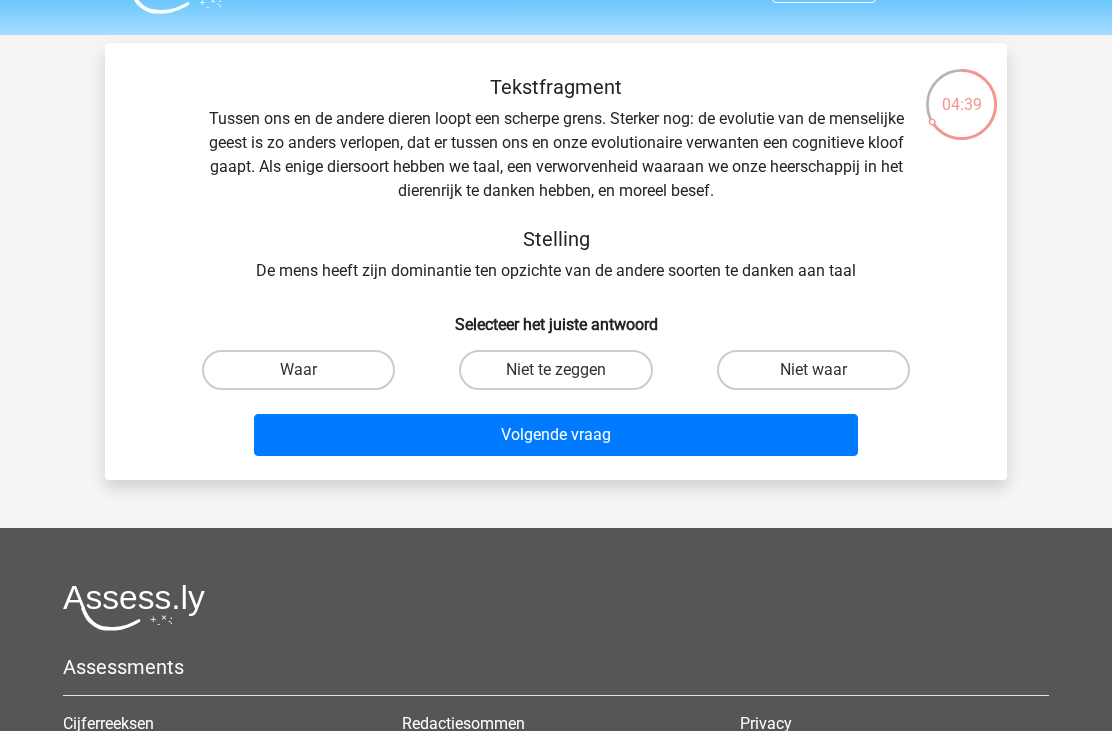 click on "Niet waar" at bounding box center (813, 370) 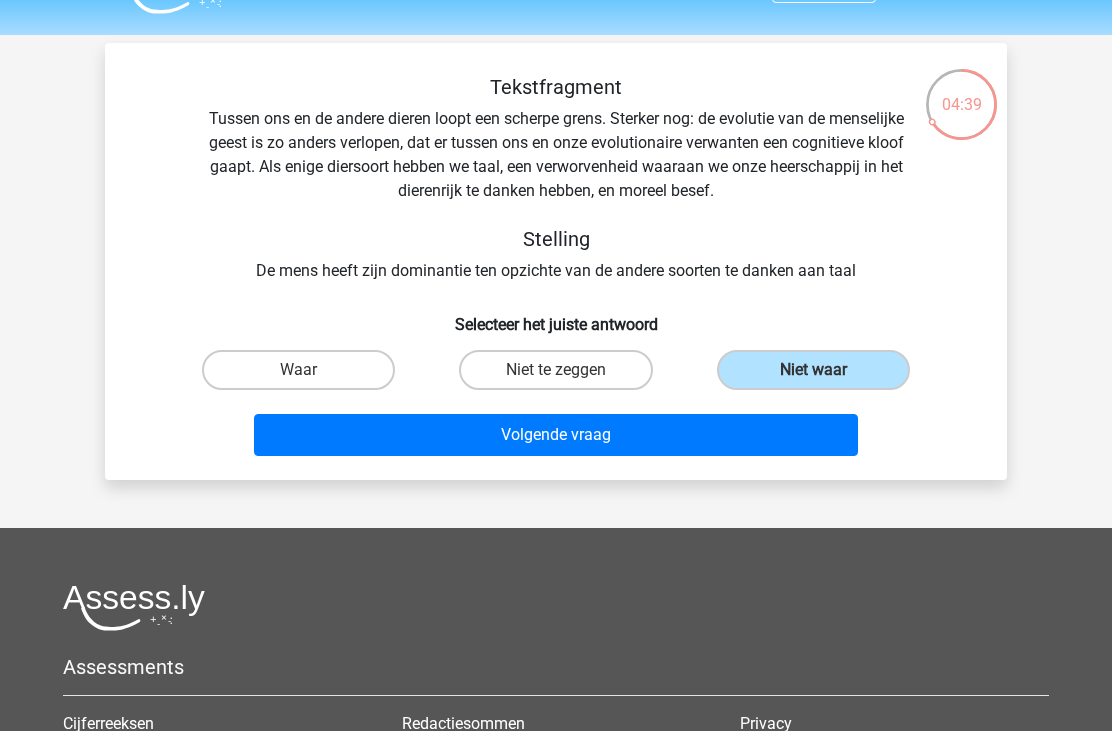 click on "Volgende vraag" at bounding box center (556, 435) 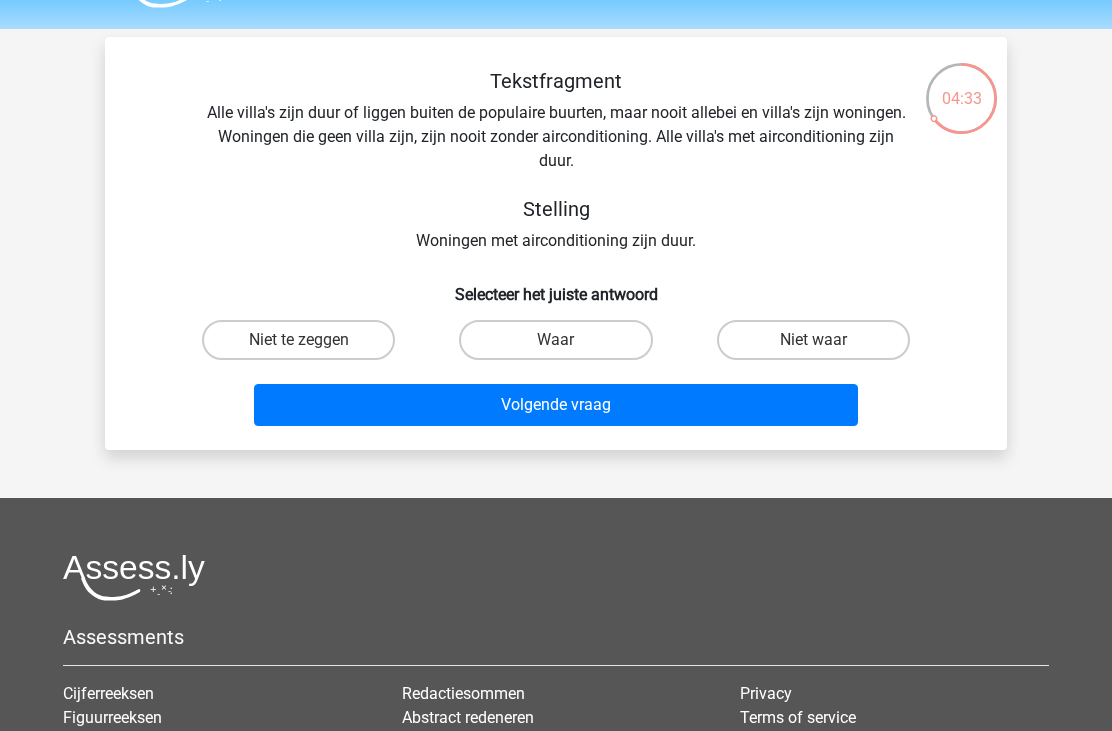 scroll, scrollTop: 55, scrollLeft: 0, axis: vertical 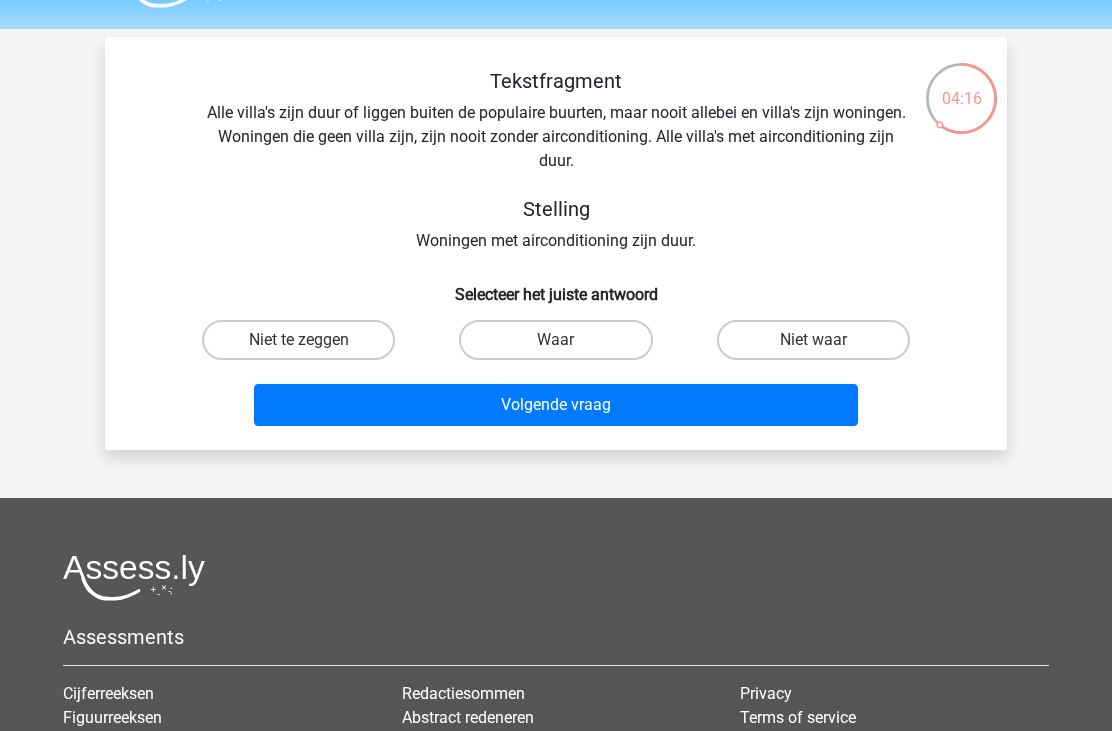 click on "Niet te zeggen" at bounding box center [298, 340] 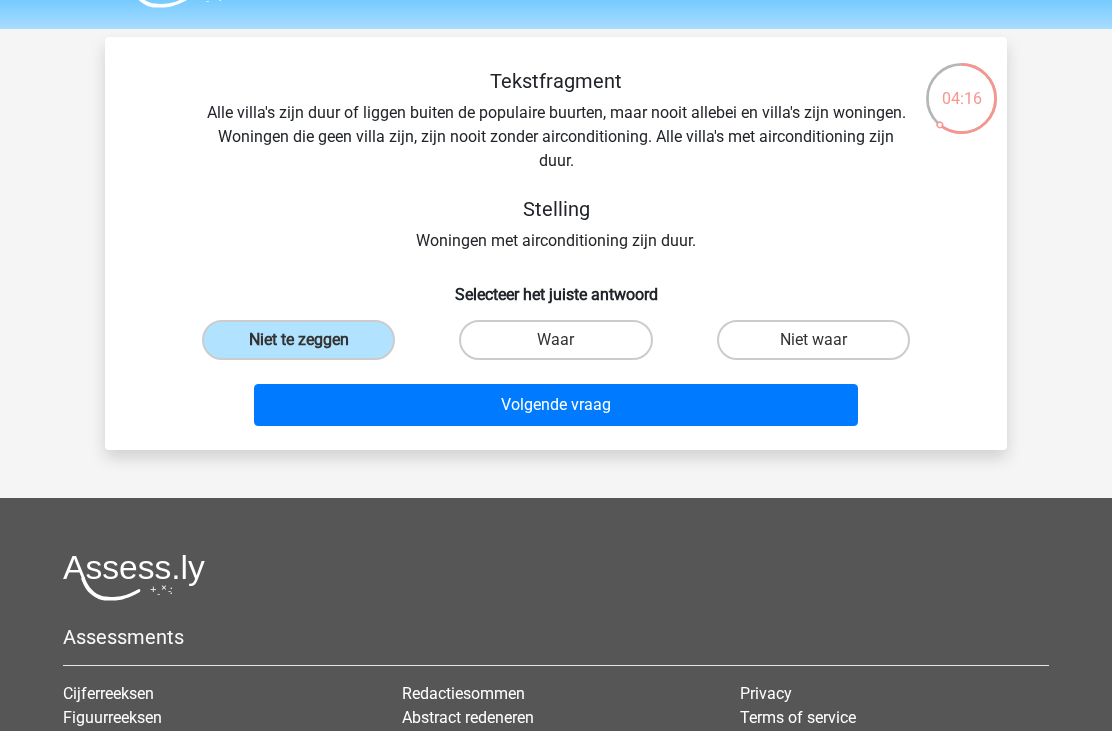 click on "Volgende vraag" at bounding box center (556, 405) 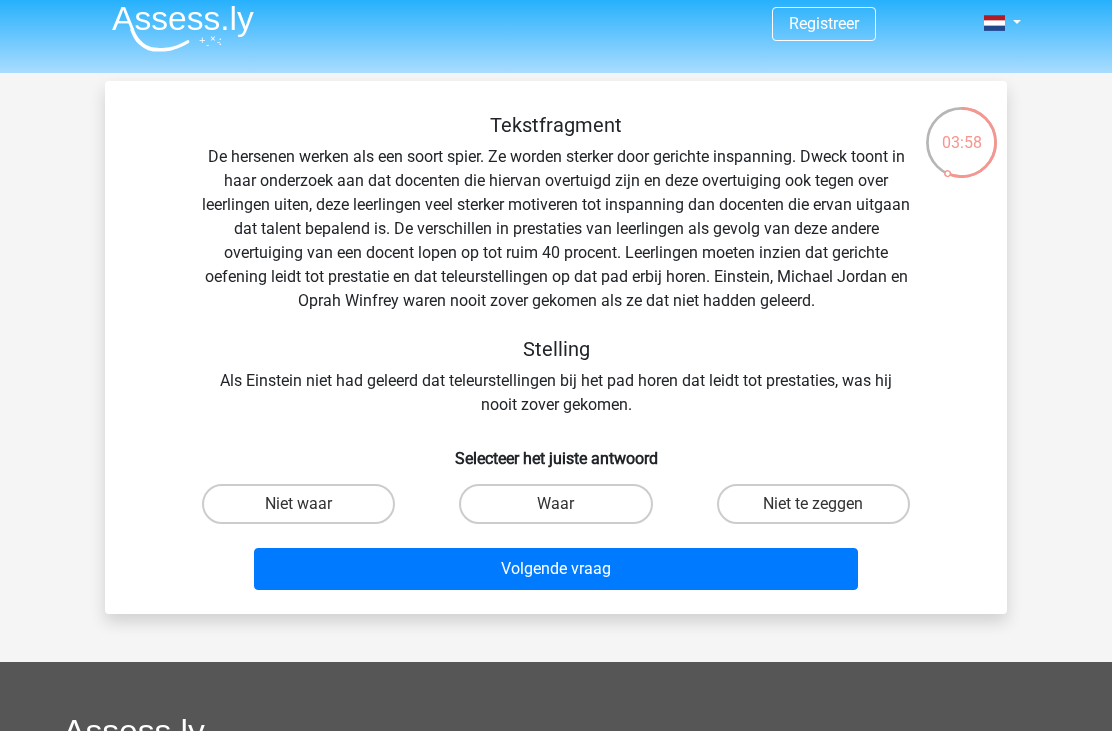 scroll, scrollTop: 0, scrollLeft: 0, axis: both 